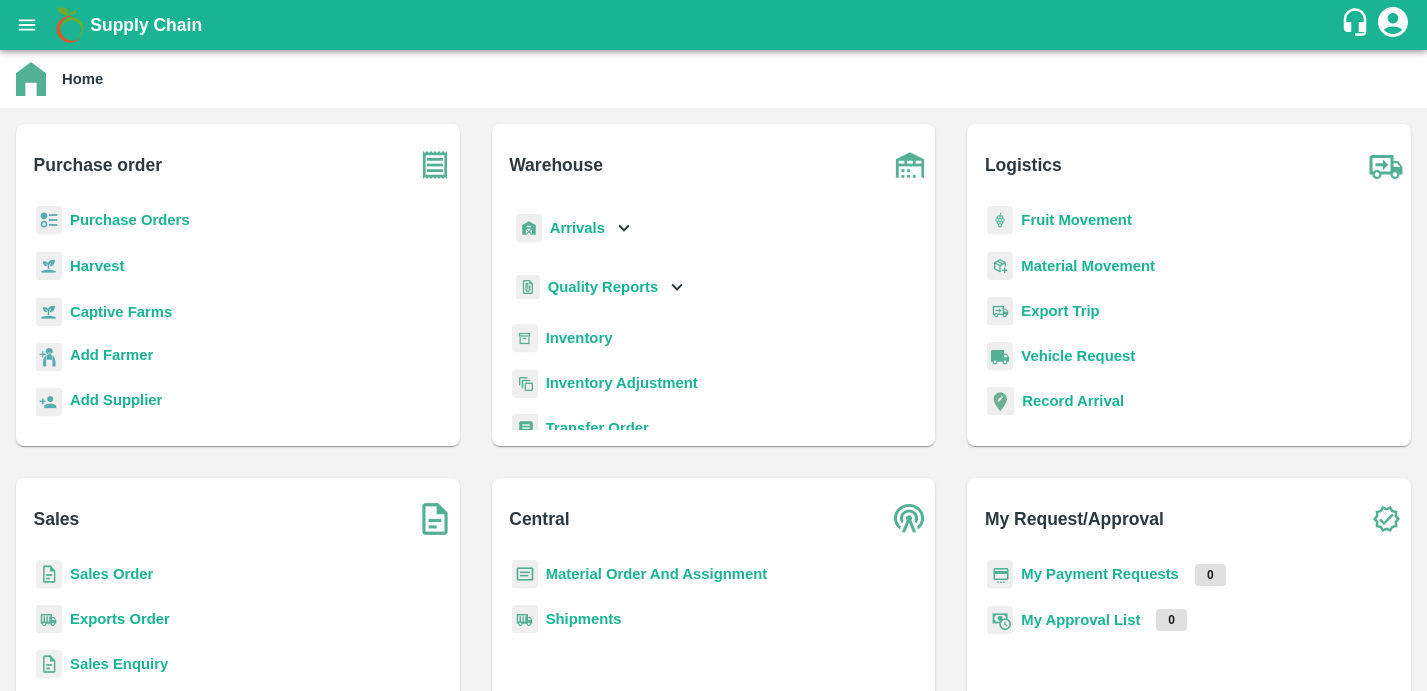 scroll, scrollTop: 0, scrollLeft: 0, axis: both 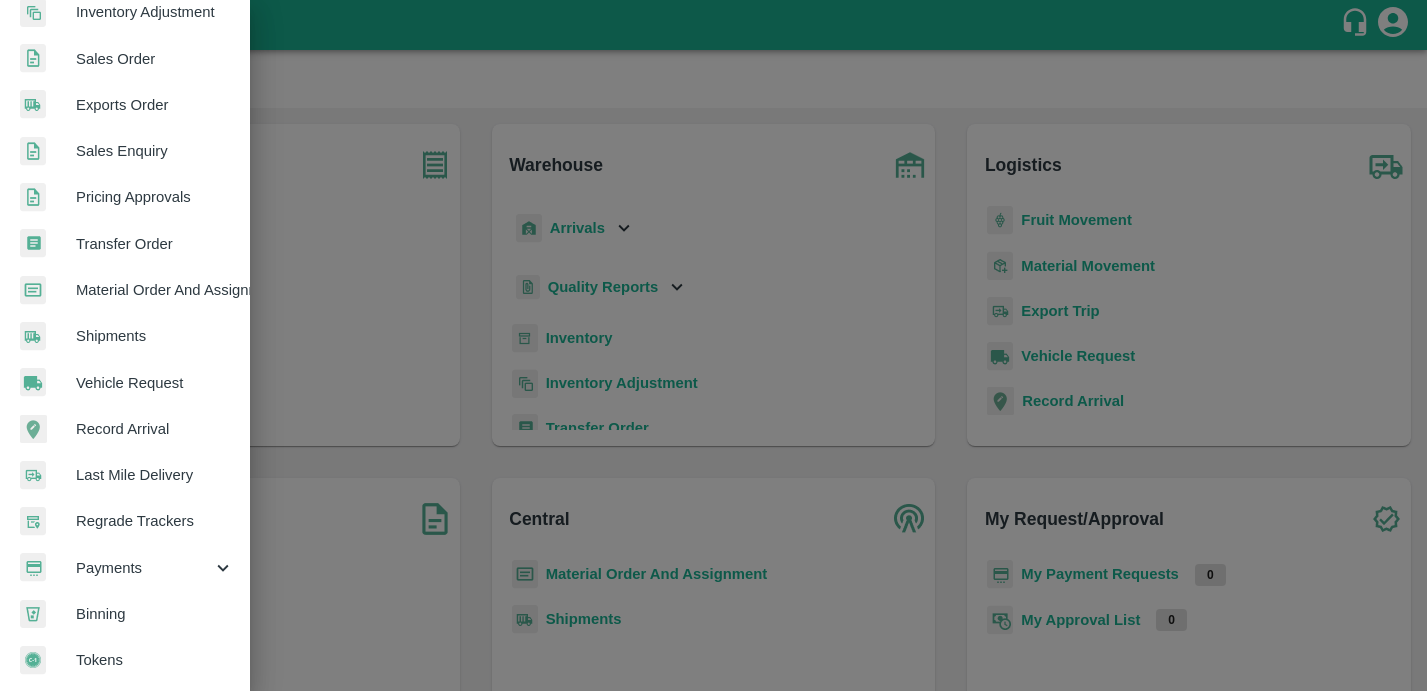 click on "Payments" at bounding box center (144, 568) 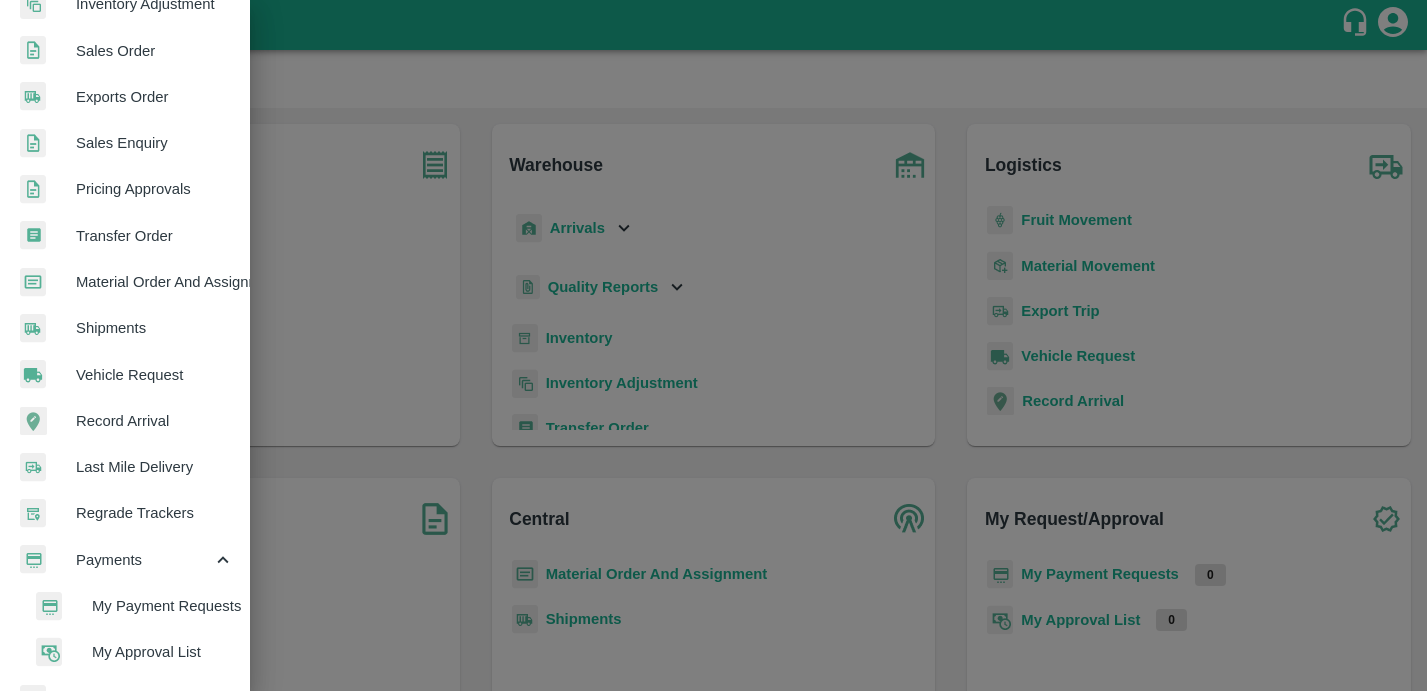 click on "My Payment Requests" at bounding box center (133, 606) 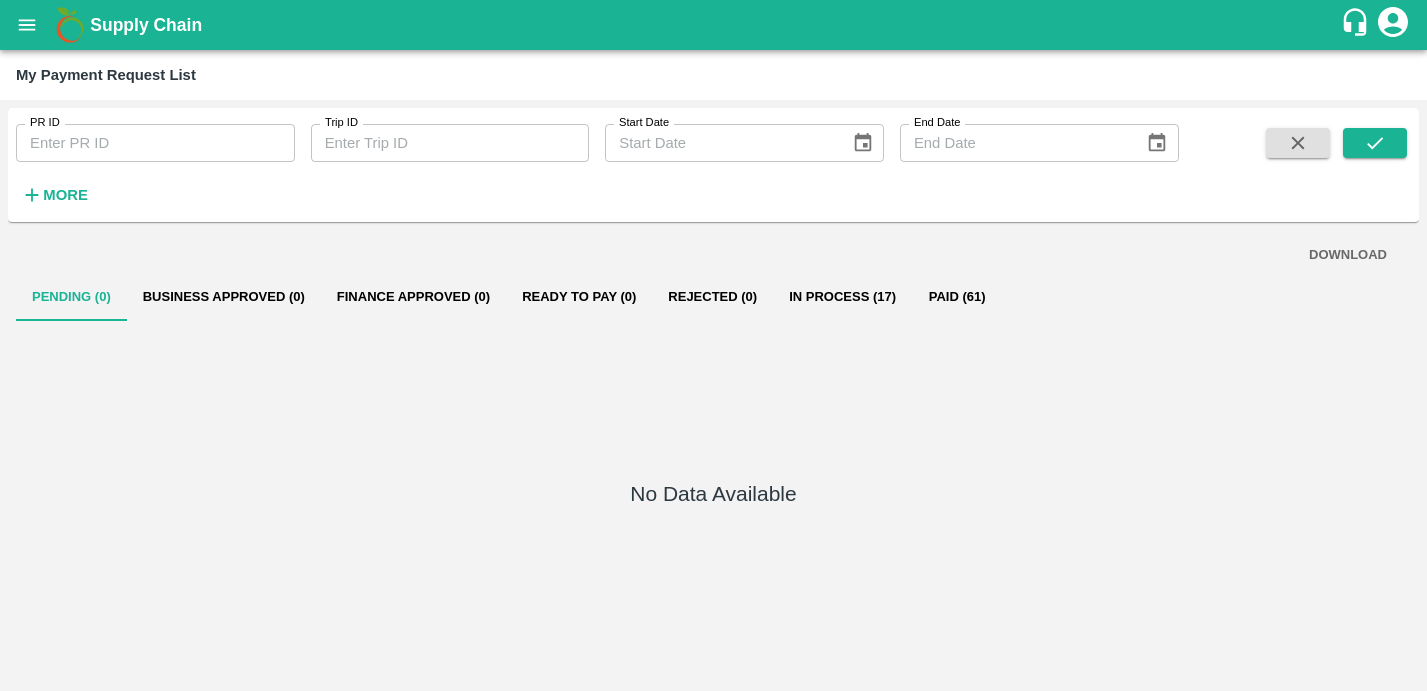 click on "In Process (17)" at bounding box center (842, 297) 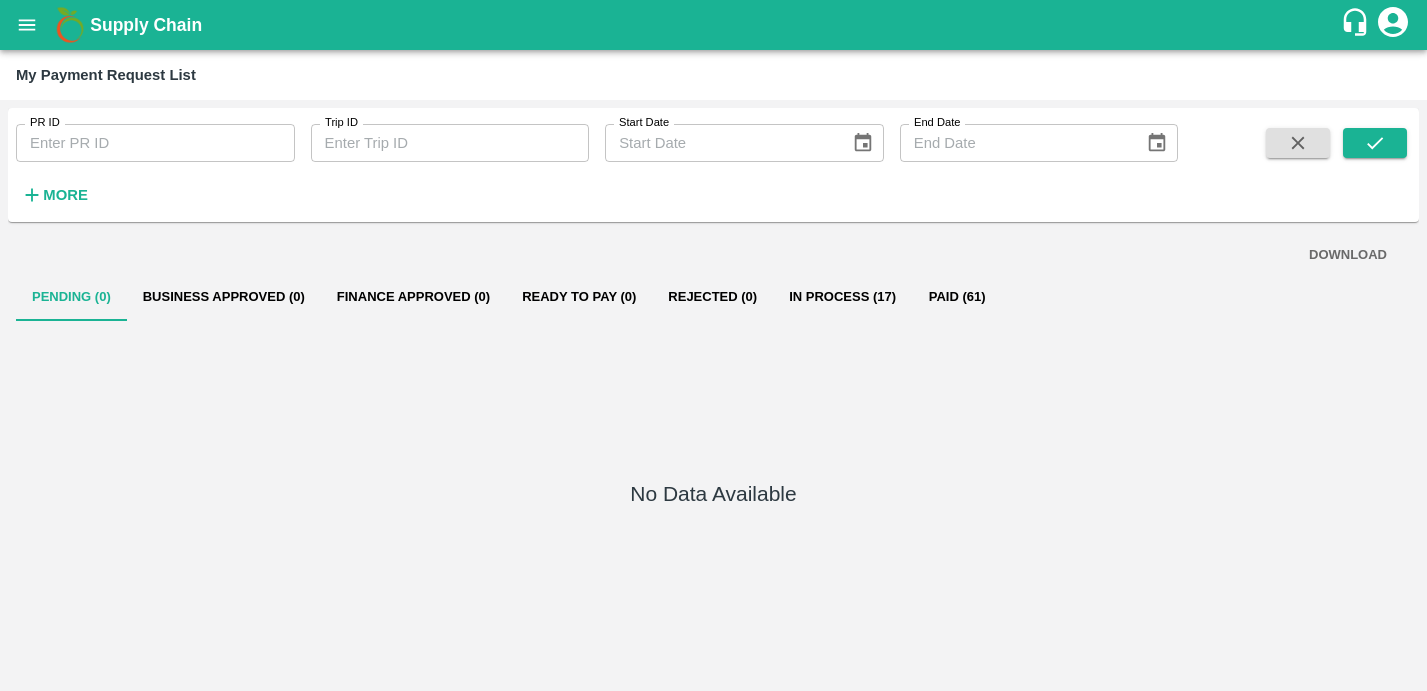 scroll, scrollTop: 0, scrollLeft: 0, axis: both 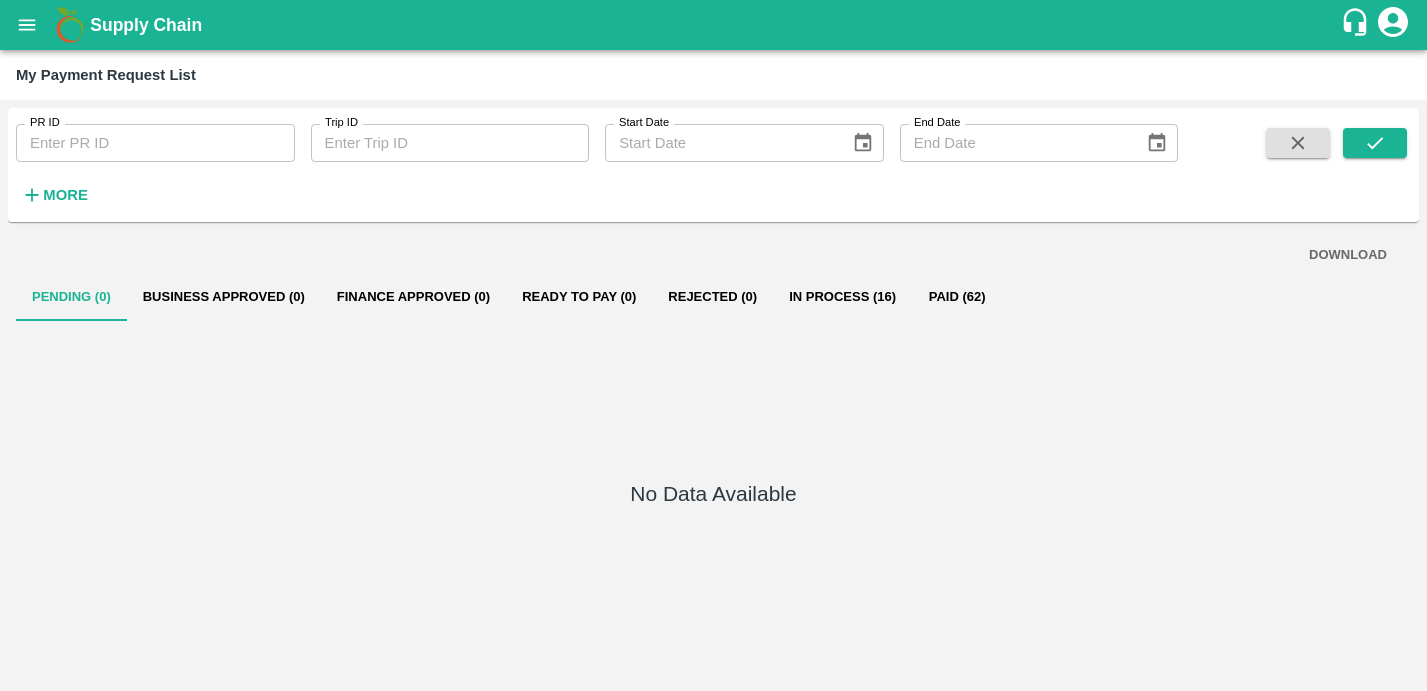 click on "In Process (16)" at bounding box center [842, 297] 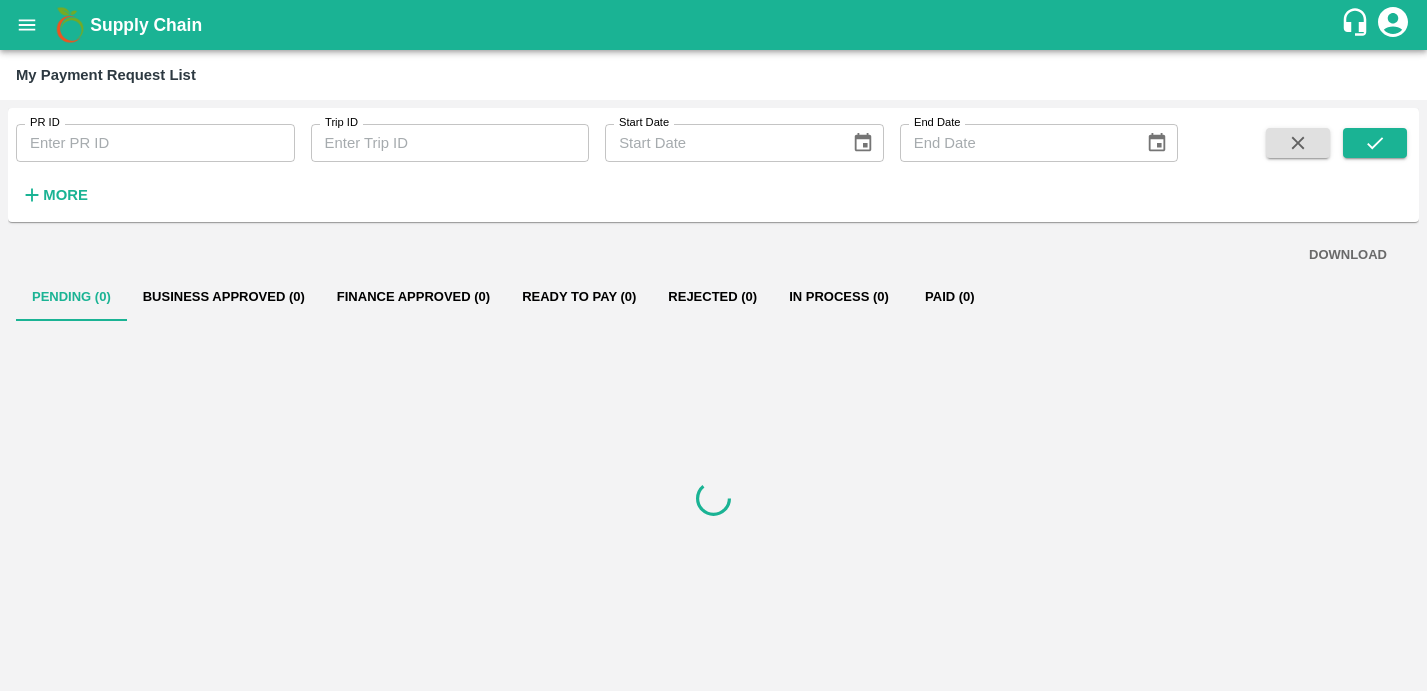 scroll, scrollTop: 0, scrollLeft: 0, axis: both 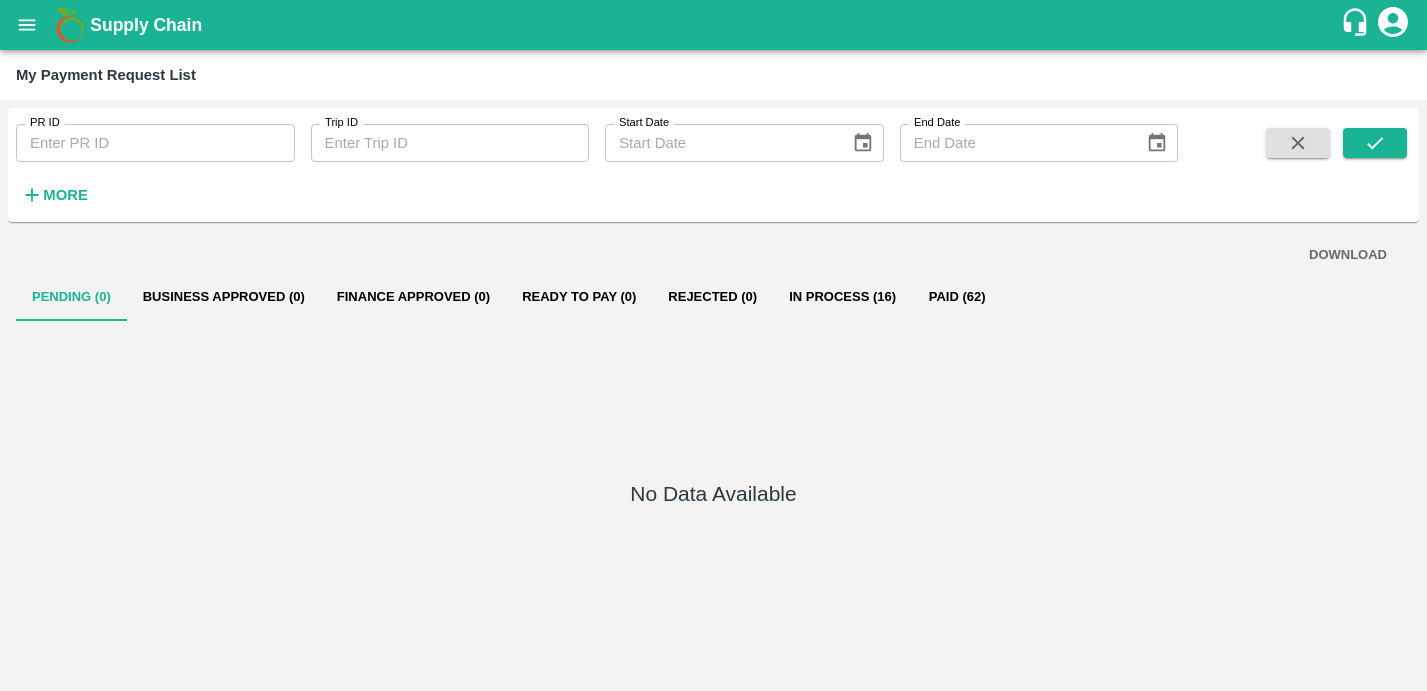 click on "In Process (16)" at bounding box center [842, 297] 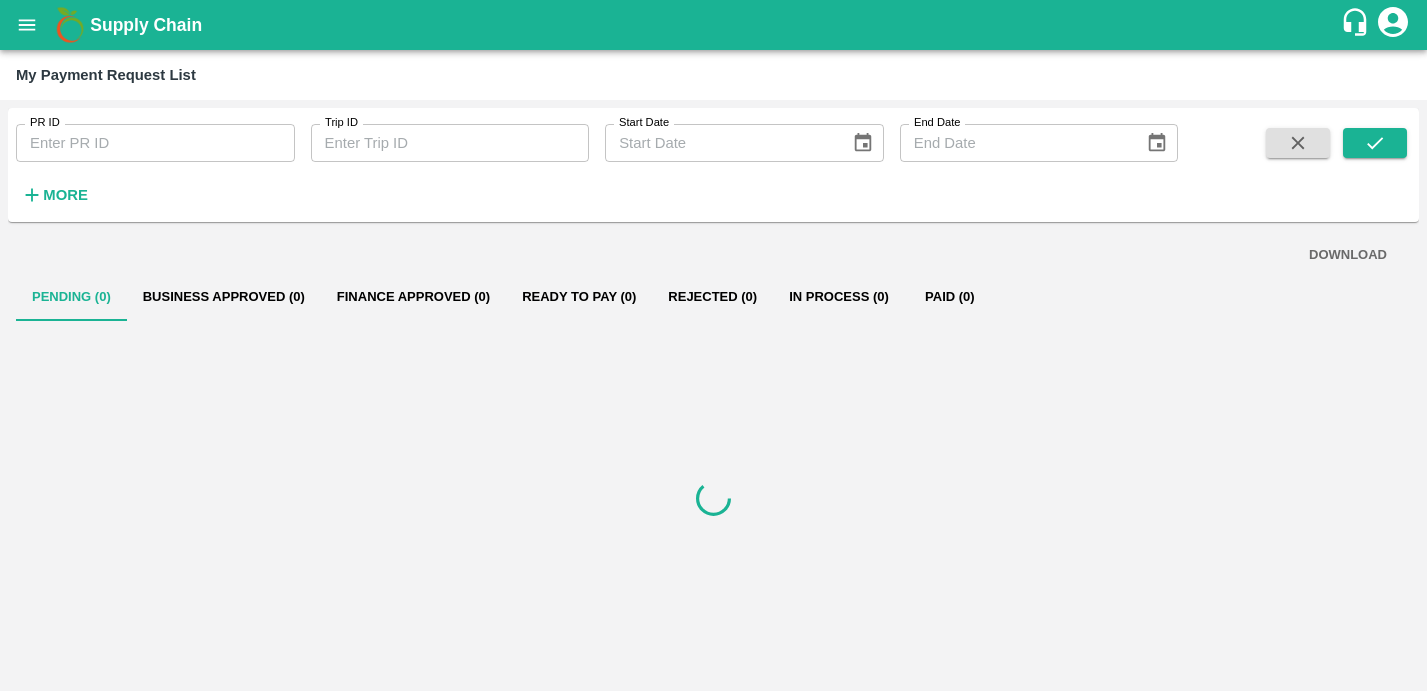 scroll, scrollTop: 0, scrollLeft: 0, axis: both 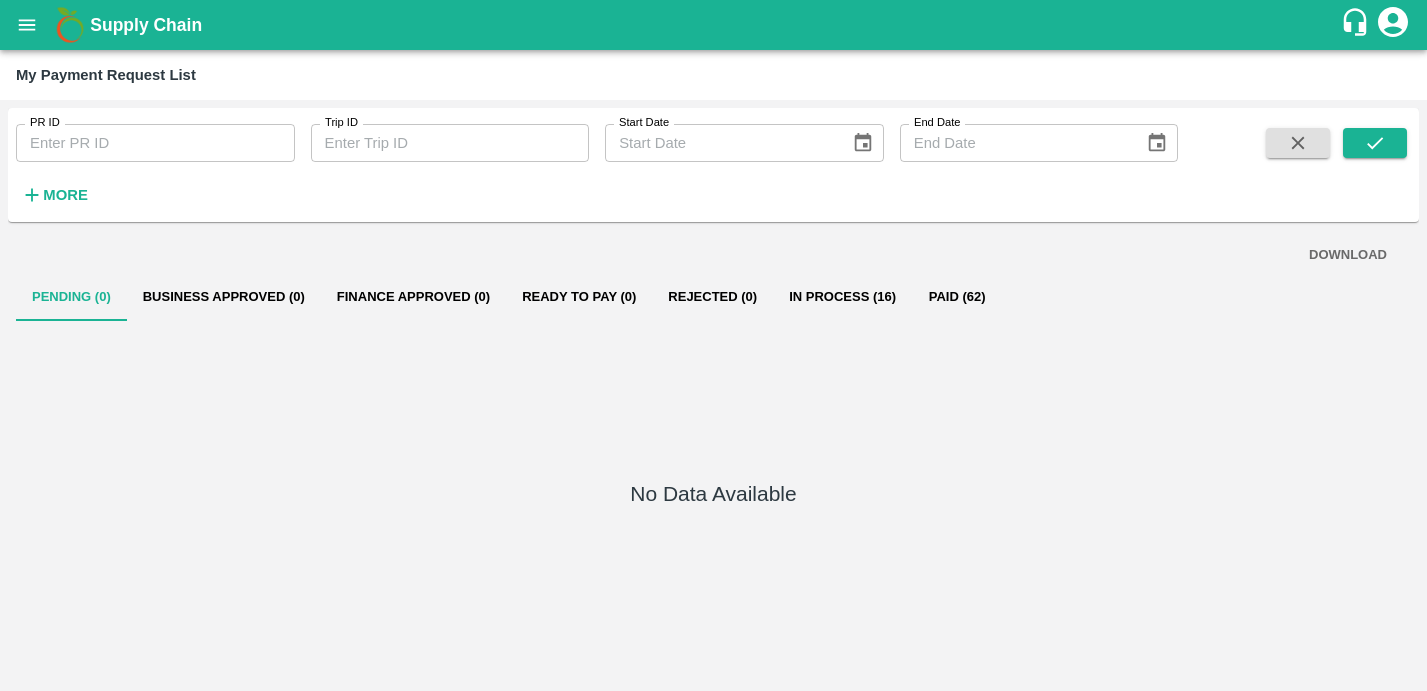 click on "In Process (16)" at bounding box center (842, 297) 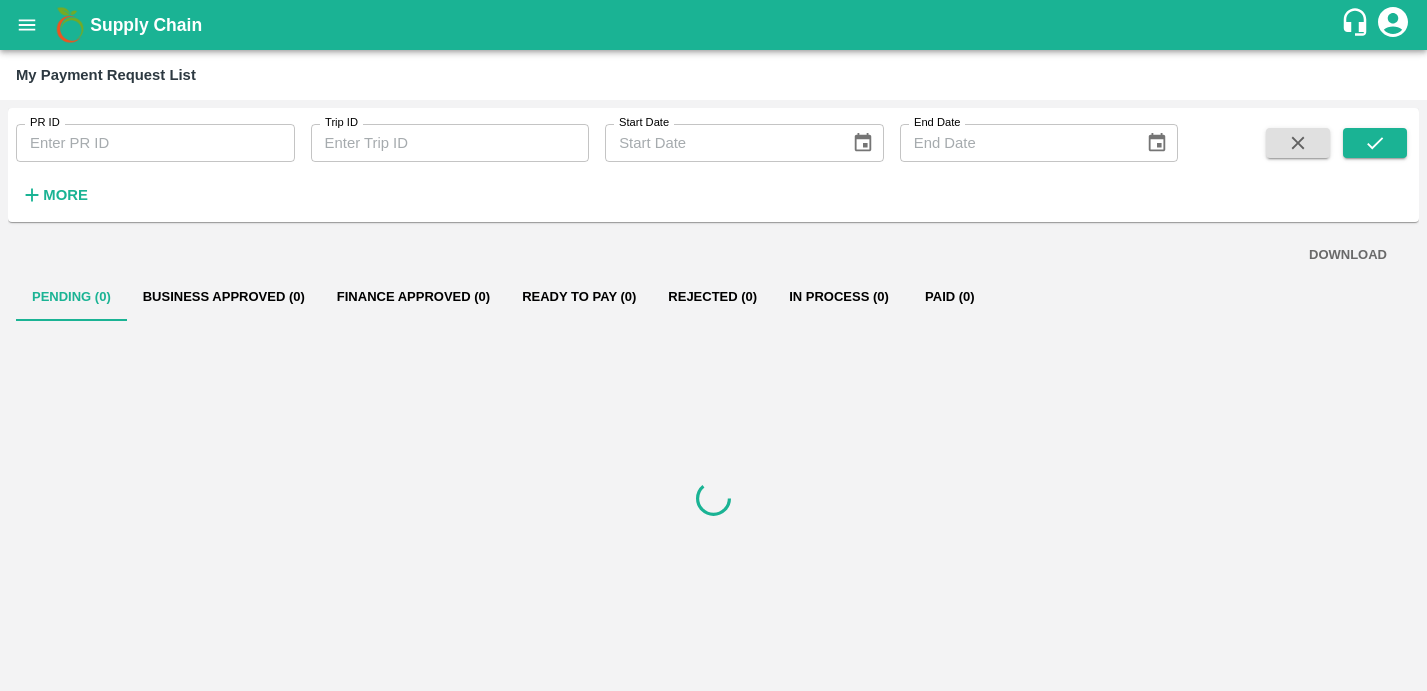 scroll, scrollTop: 0, scrollLeft: 0, axis: both 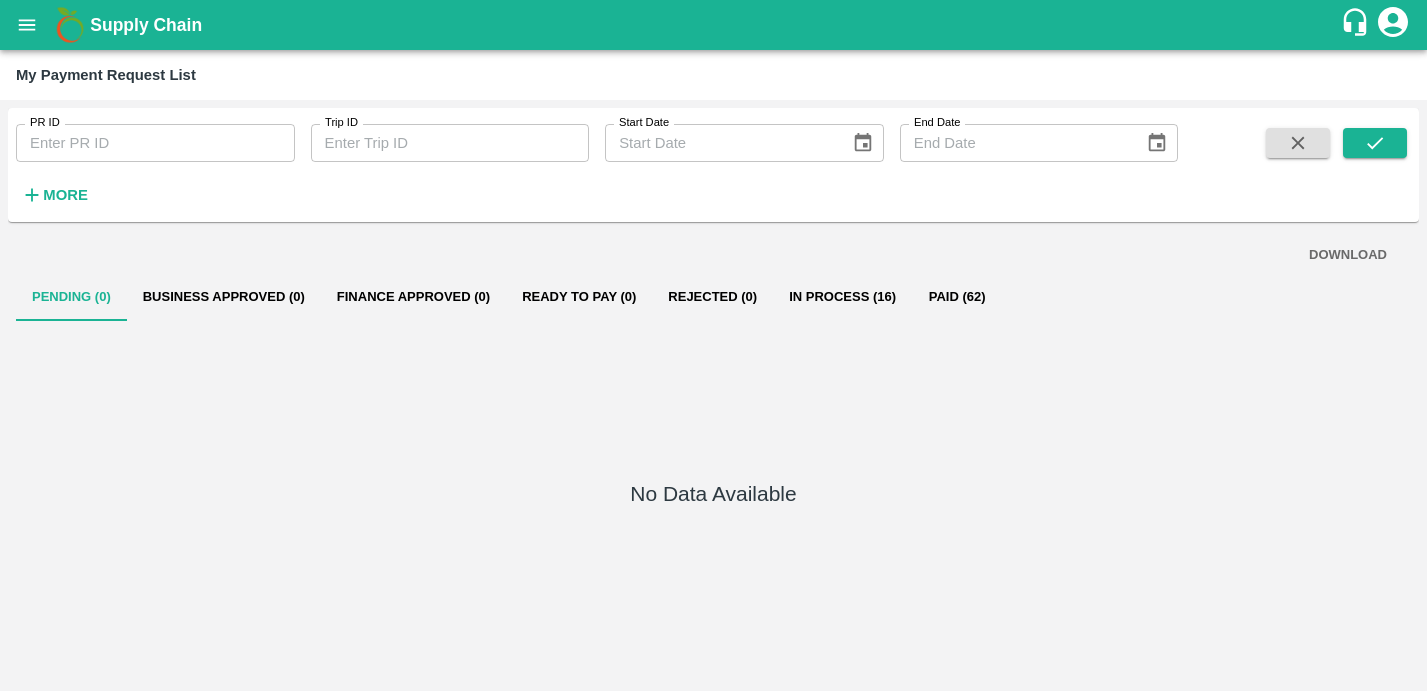 click on "In Process (16)" at bounding box center [842, 297] 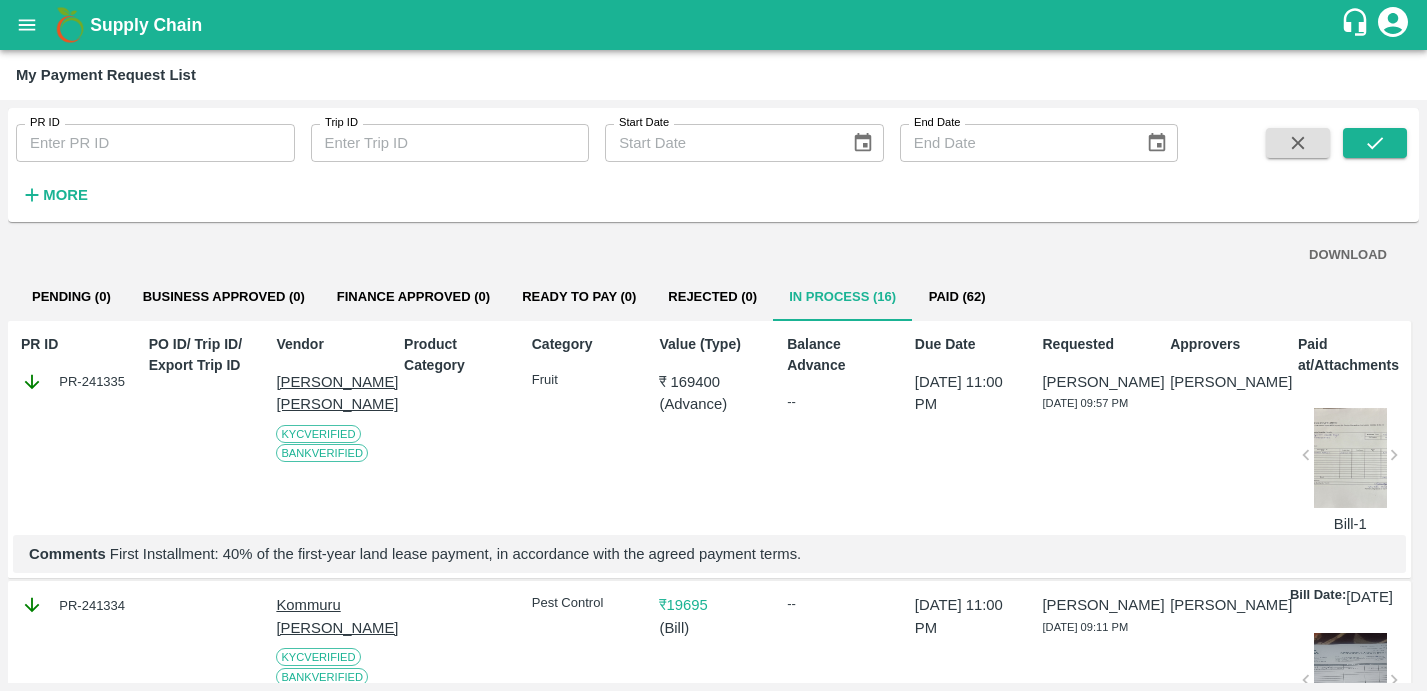 click on "Pending (0)" at bounding box center (71, 297) 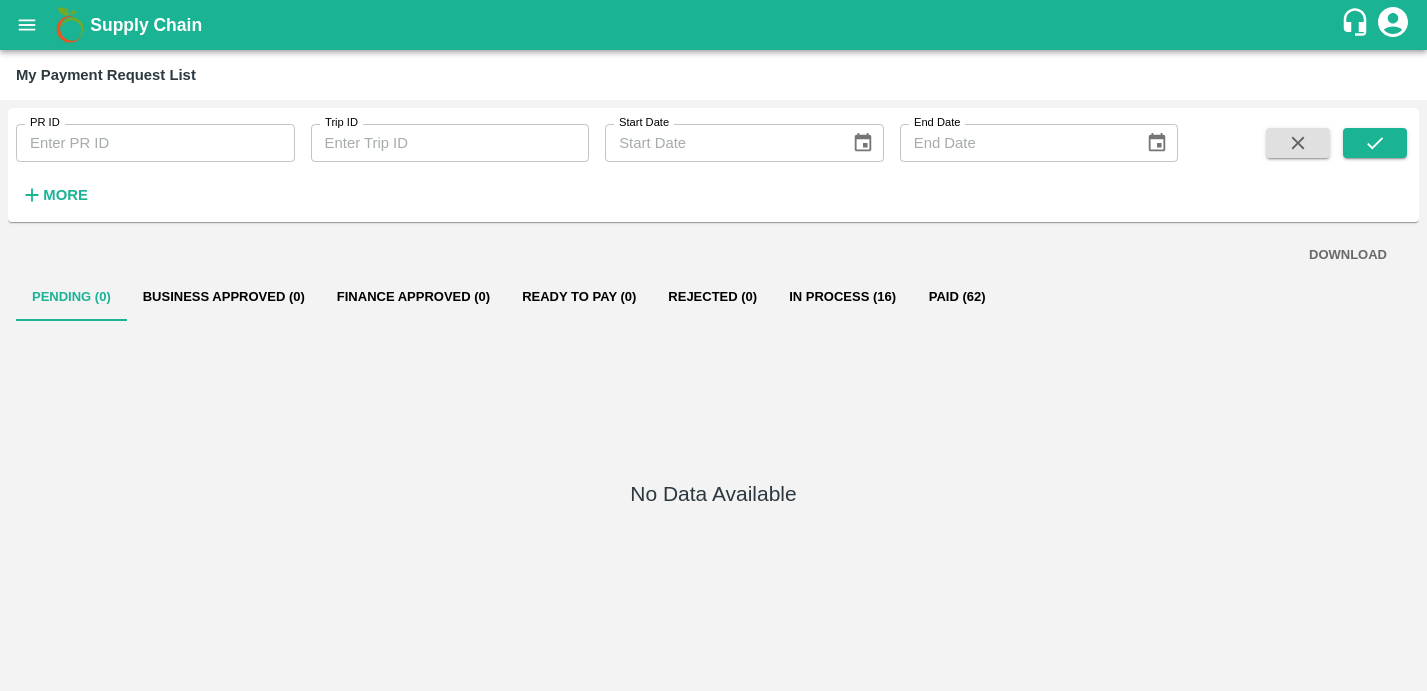 scroll, scrollTop: 0, scrollLeft: 0, axis: both 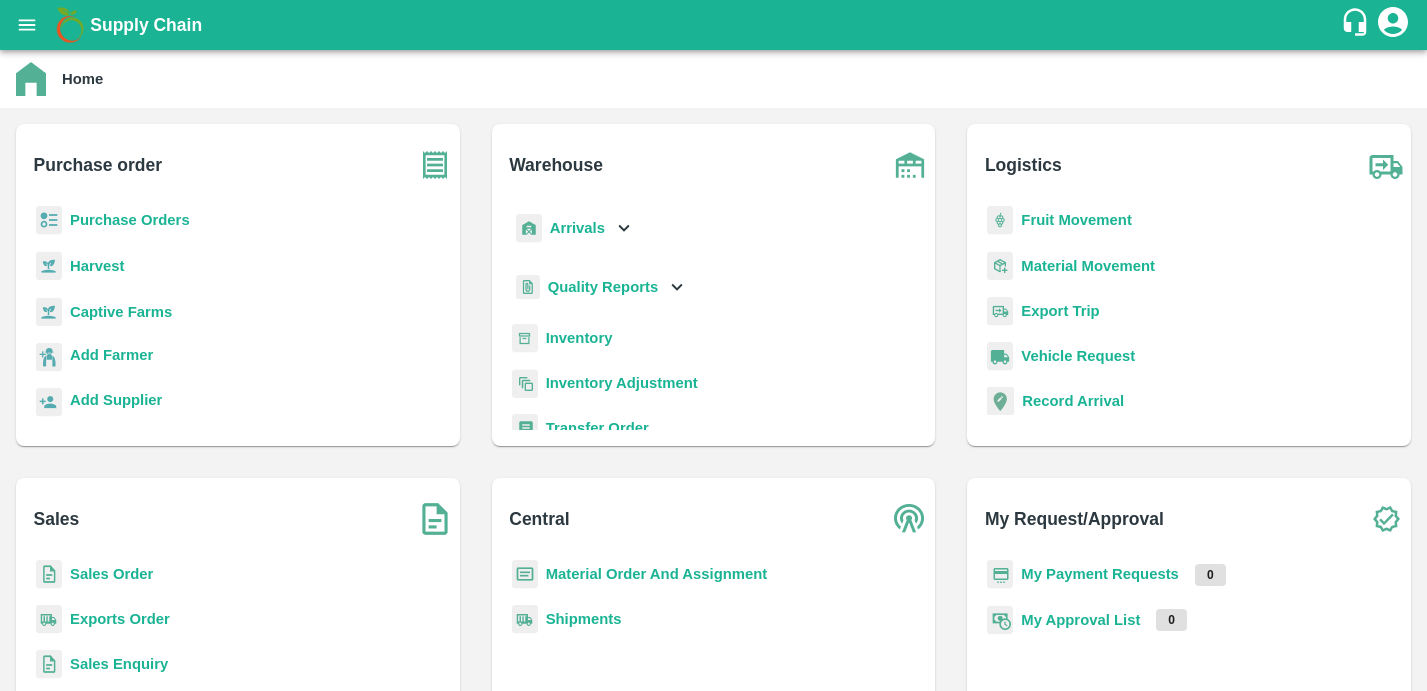 click 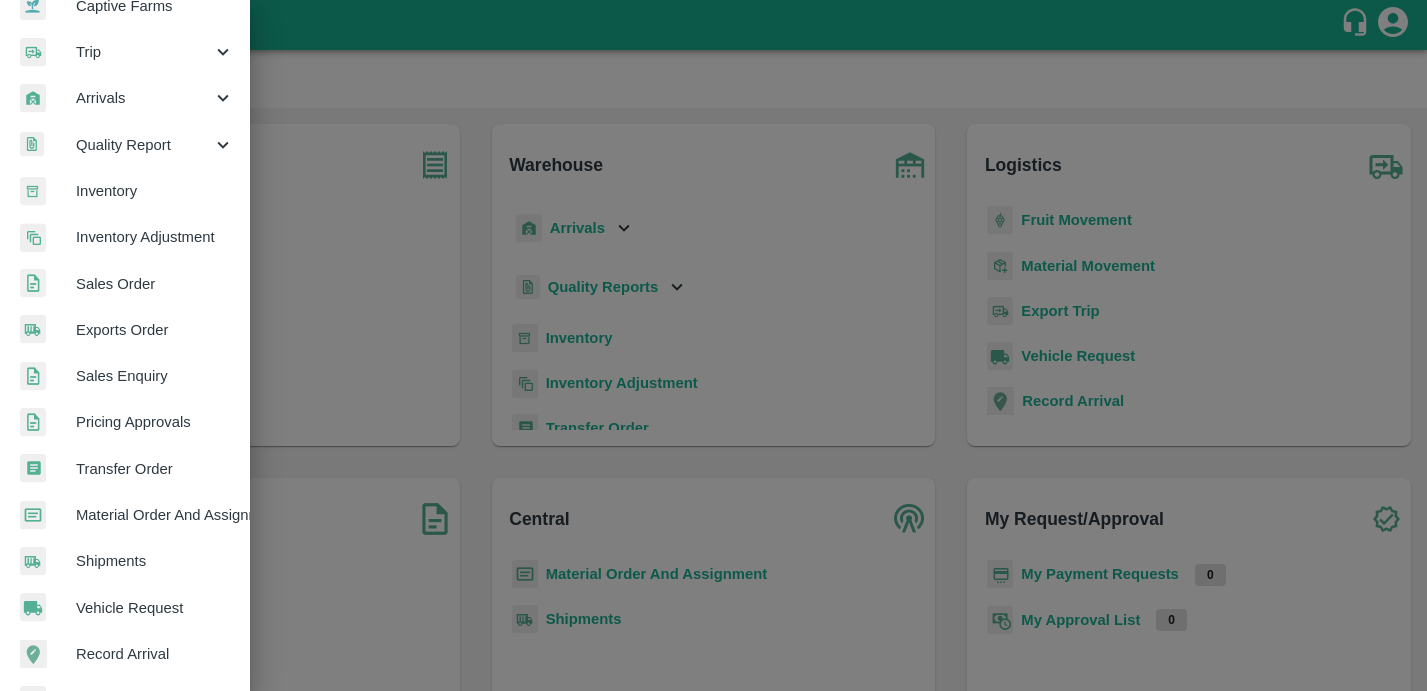 scroll, scrollTop: 448, scrollLeft: 0, axis: vertical 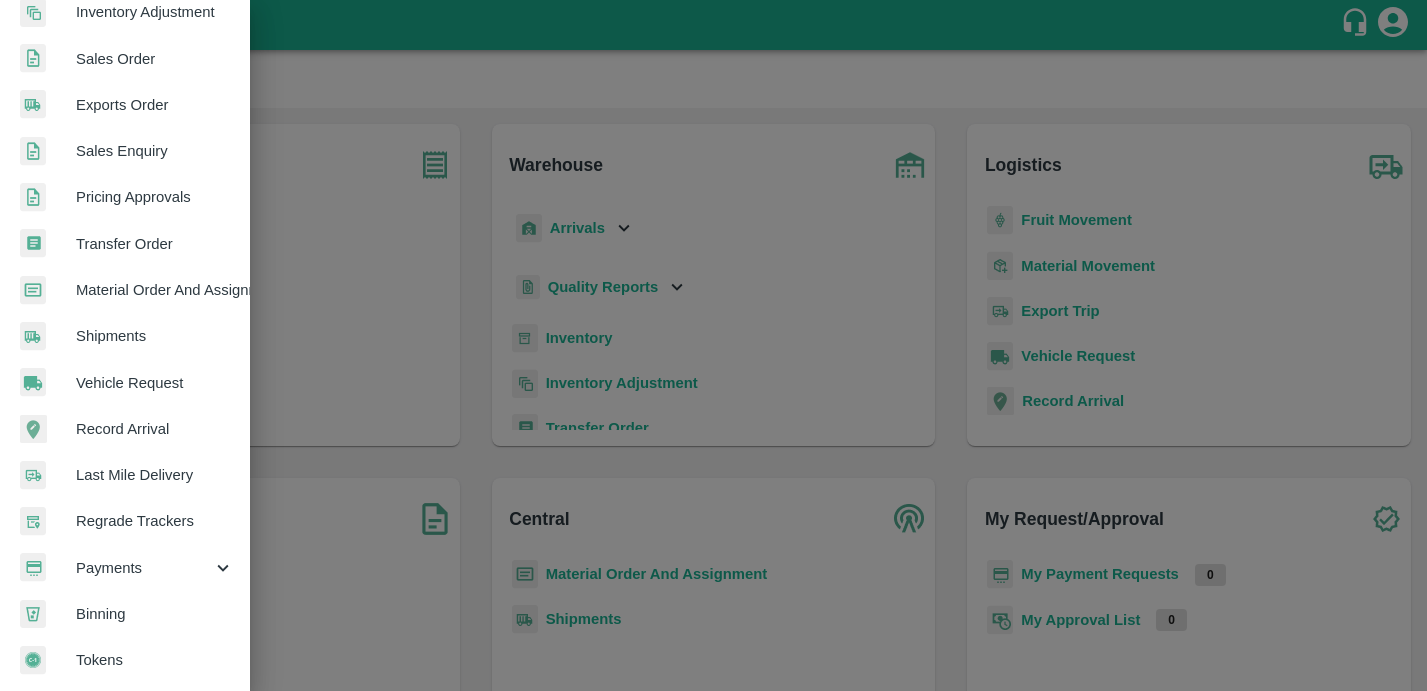 click on "Payments" at bounding box center [144, 568] 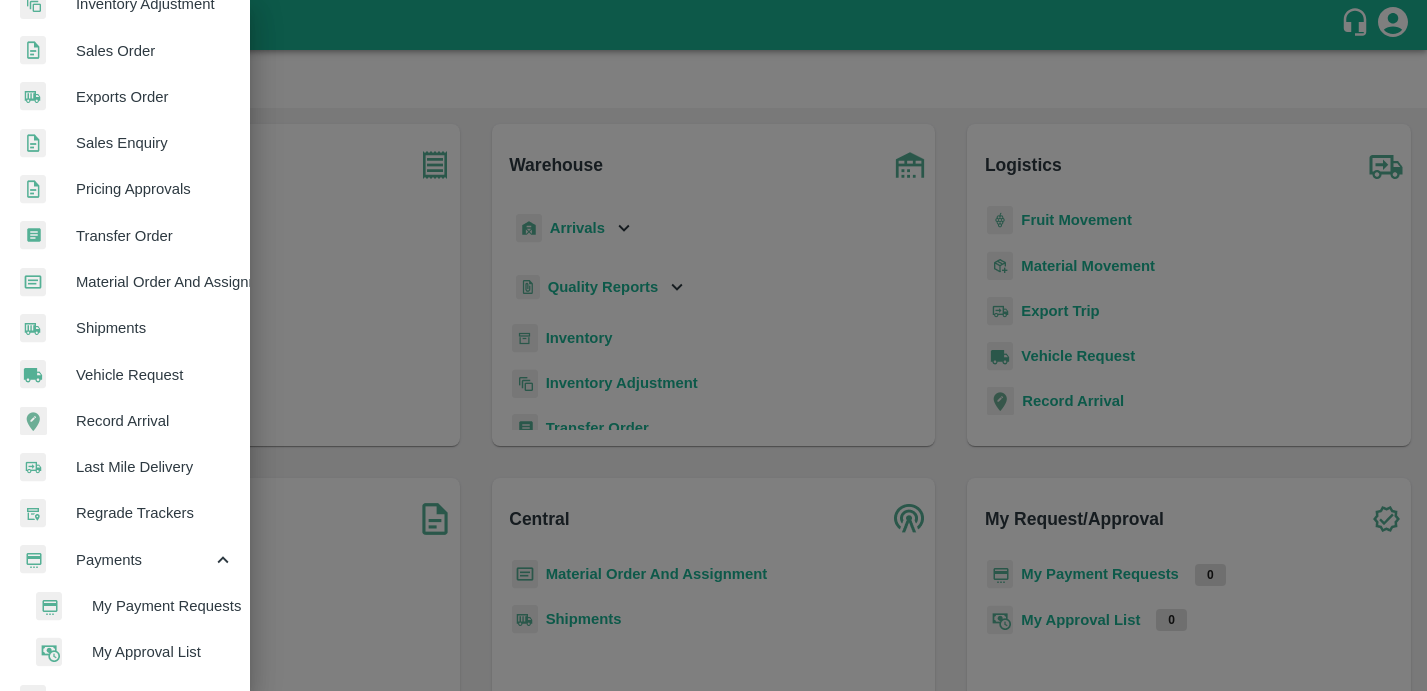 click on "My Payment Requests" at bounding box center [163, 606] 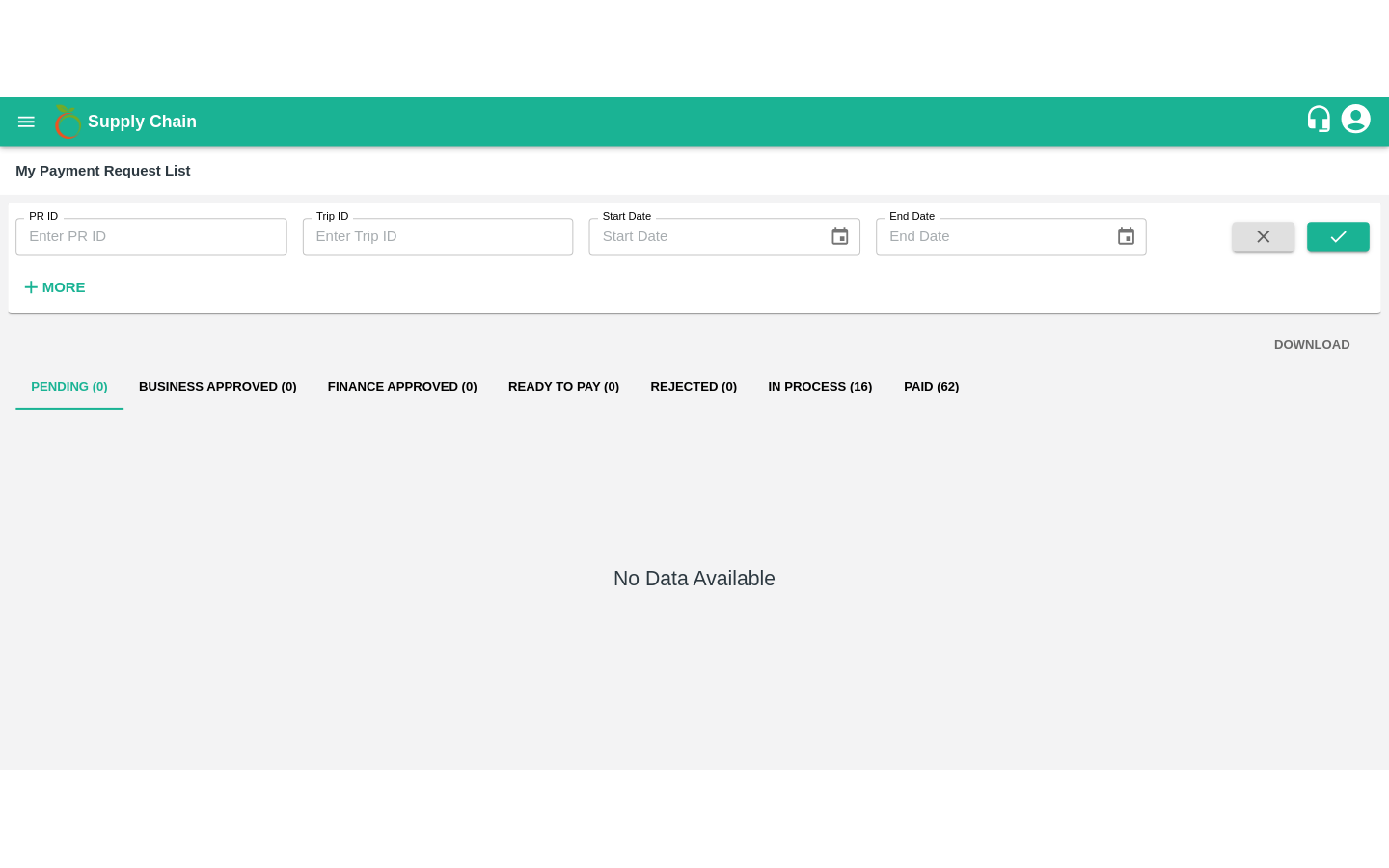 scroll, scrollTop: 0, scrollLeft: 0, axis: both 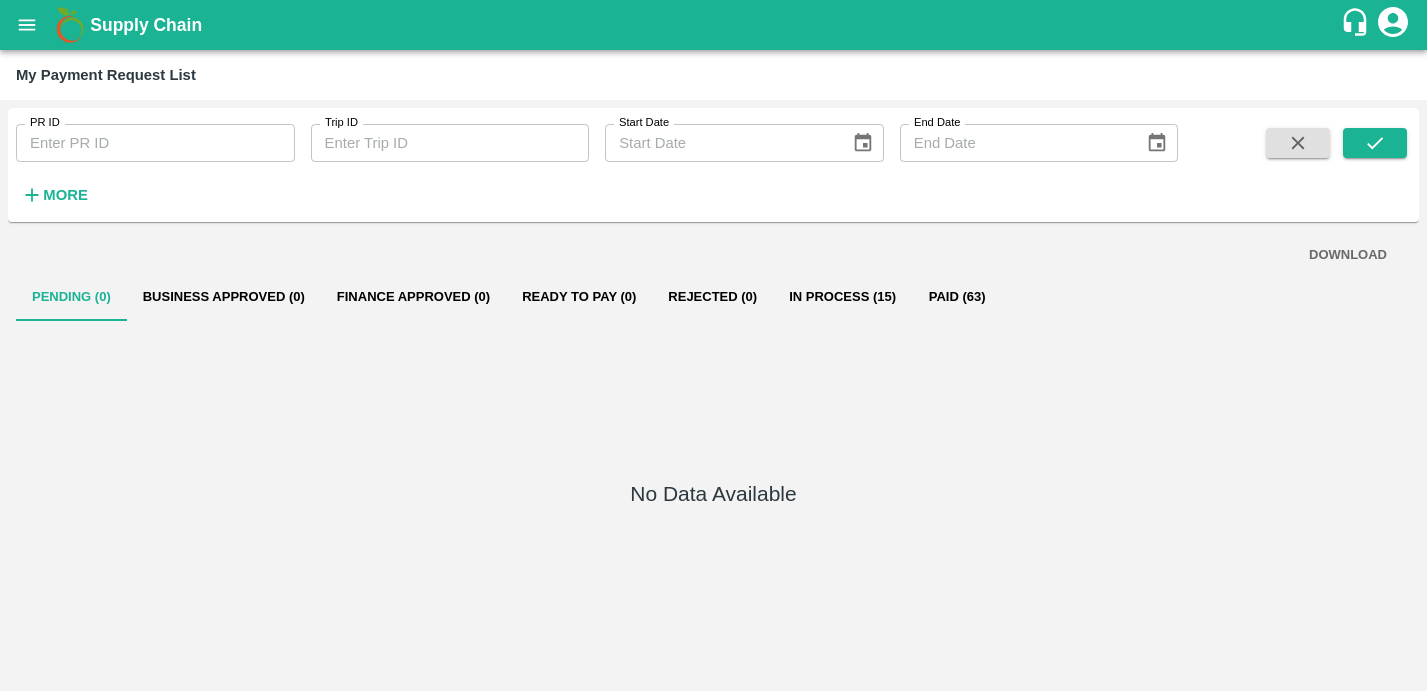 click on "In Process (15)" at bounding box center [842, 297] 